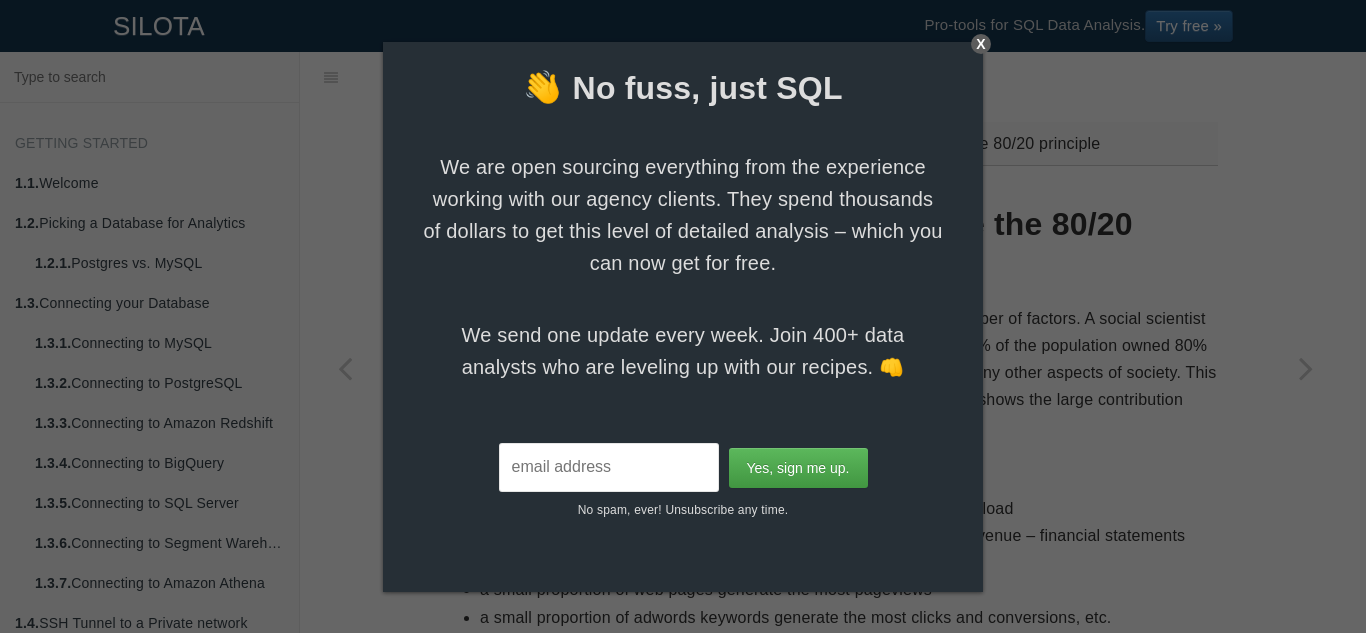 scroll, scrollTop: 0, scrollLeft: 0, axis: both 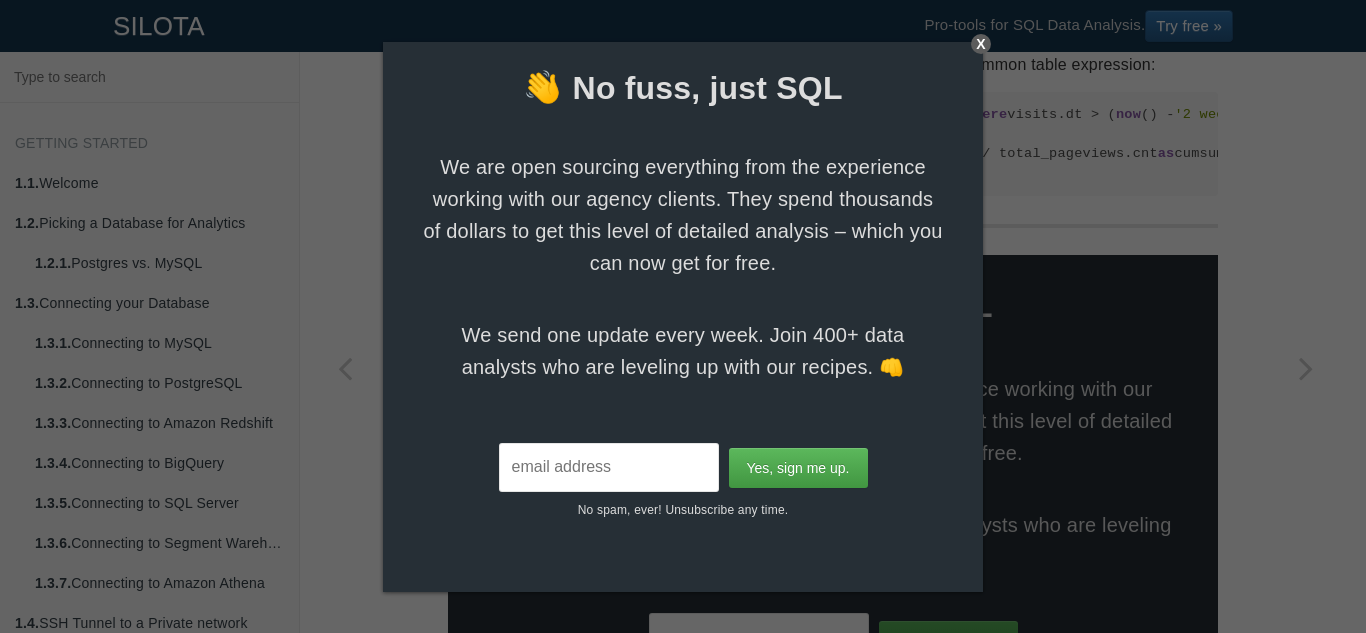 click on "X" at bounding box center [981, 44] 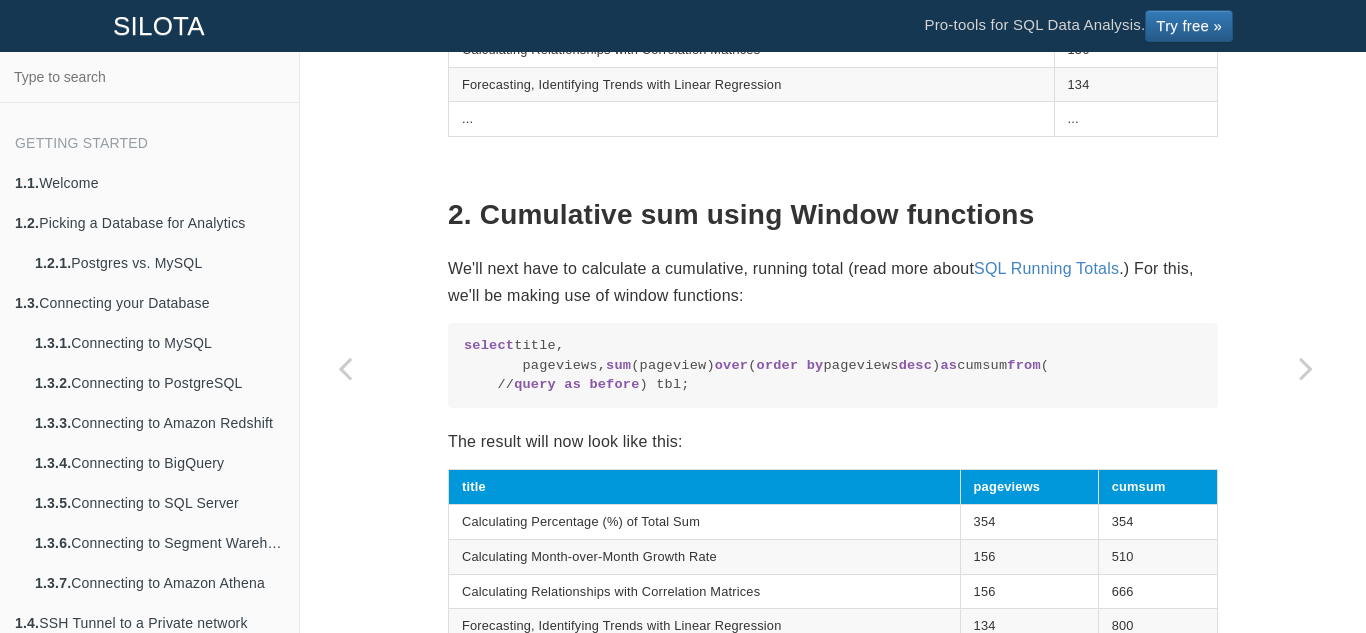 scroll, scrollTop: 1600, scrollLeft: 0, axis: vertical 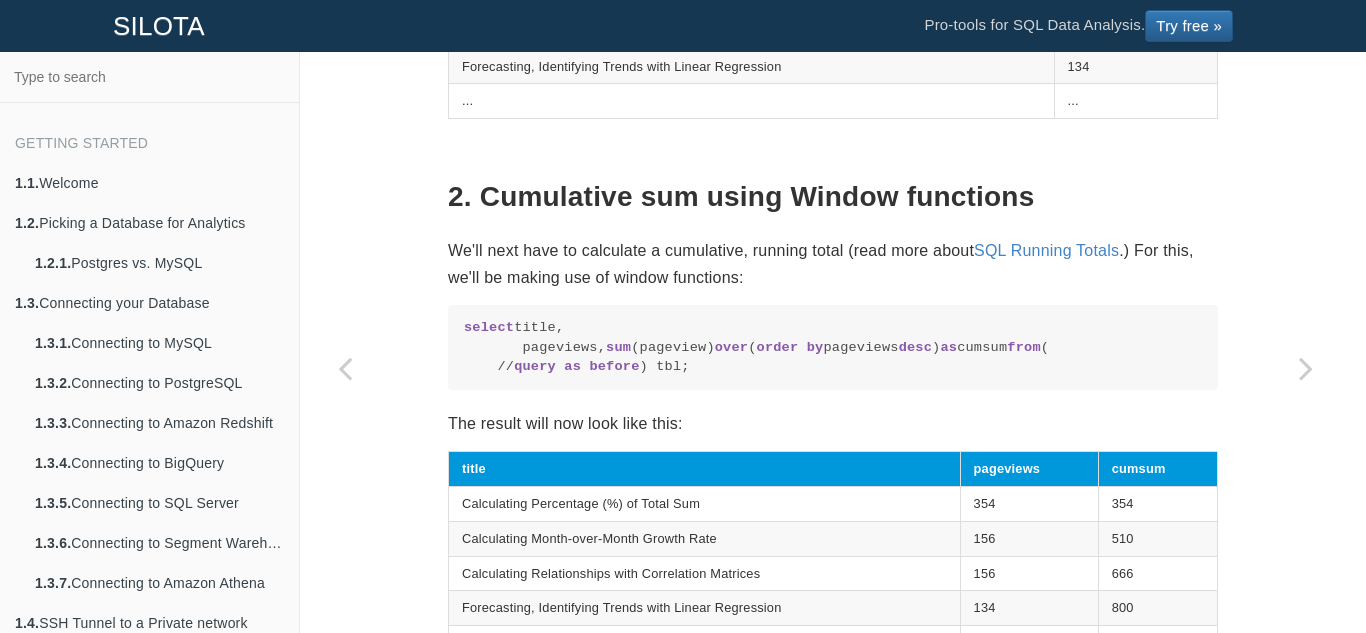 drag, startPoint x: 466, startPoint y: 518, endPoint x: 500, endPoint y: 513, distance: 34.36568 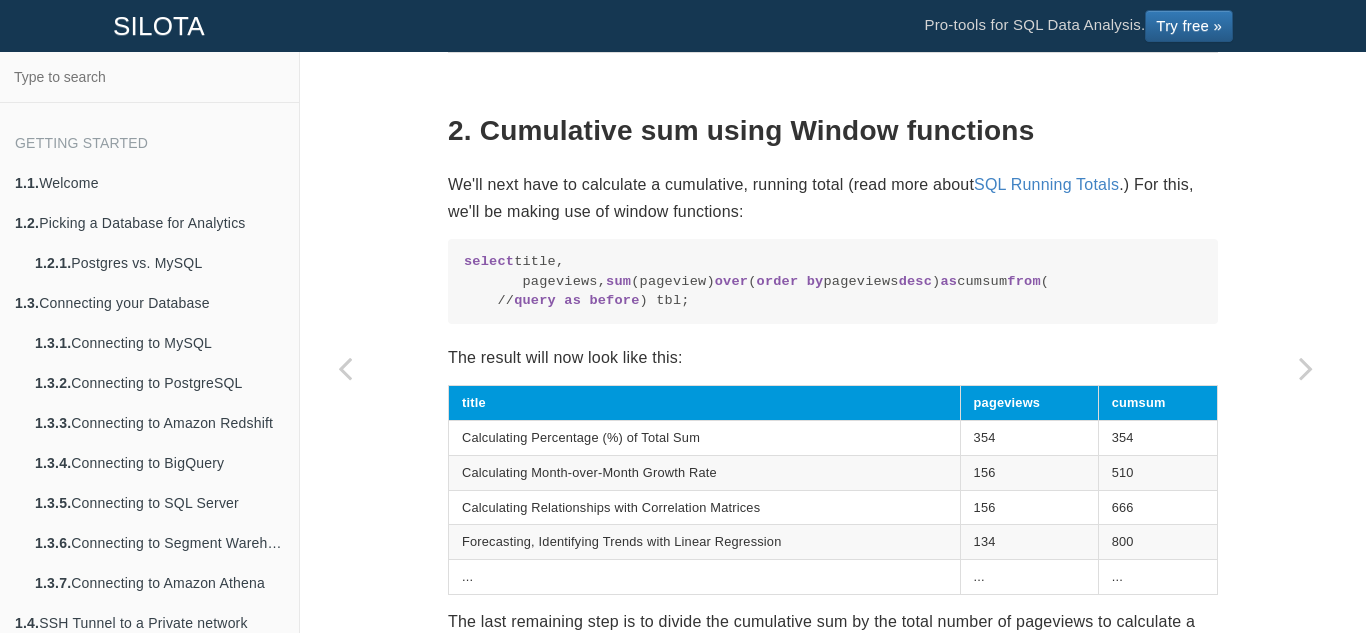 scroll, scrollTop: 1700, scrollLeft: 0, axis: vertical 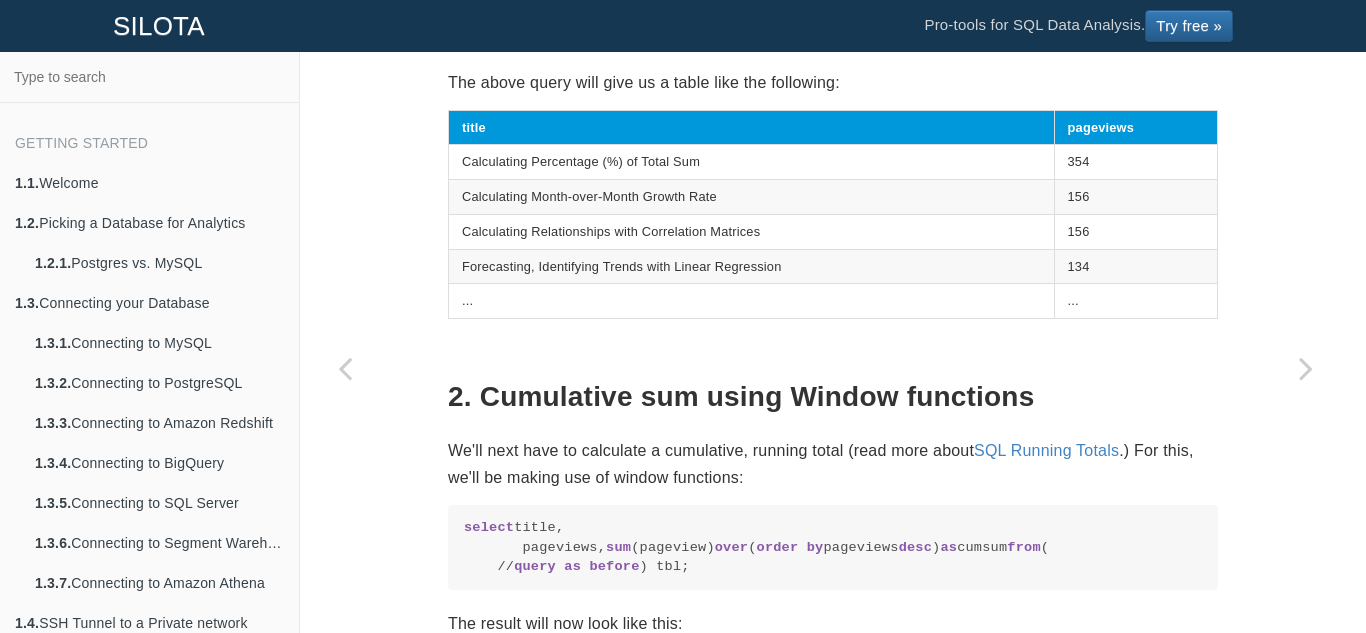 drag, startPoint x: 583, startPoint y: 116, endPoint x: 453, endPoint y: 127, distance: 130.46455 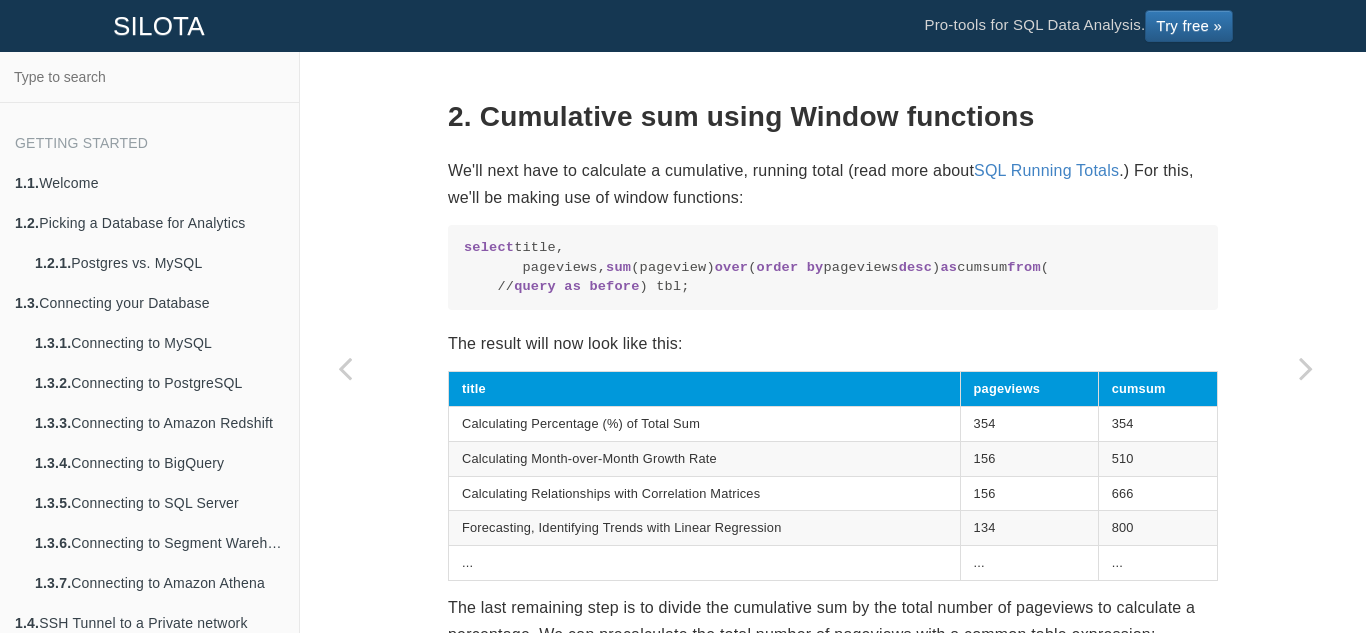 scroll, scrollTop: 1715, scrollLeft: 0, axis: vertical 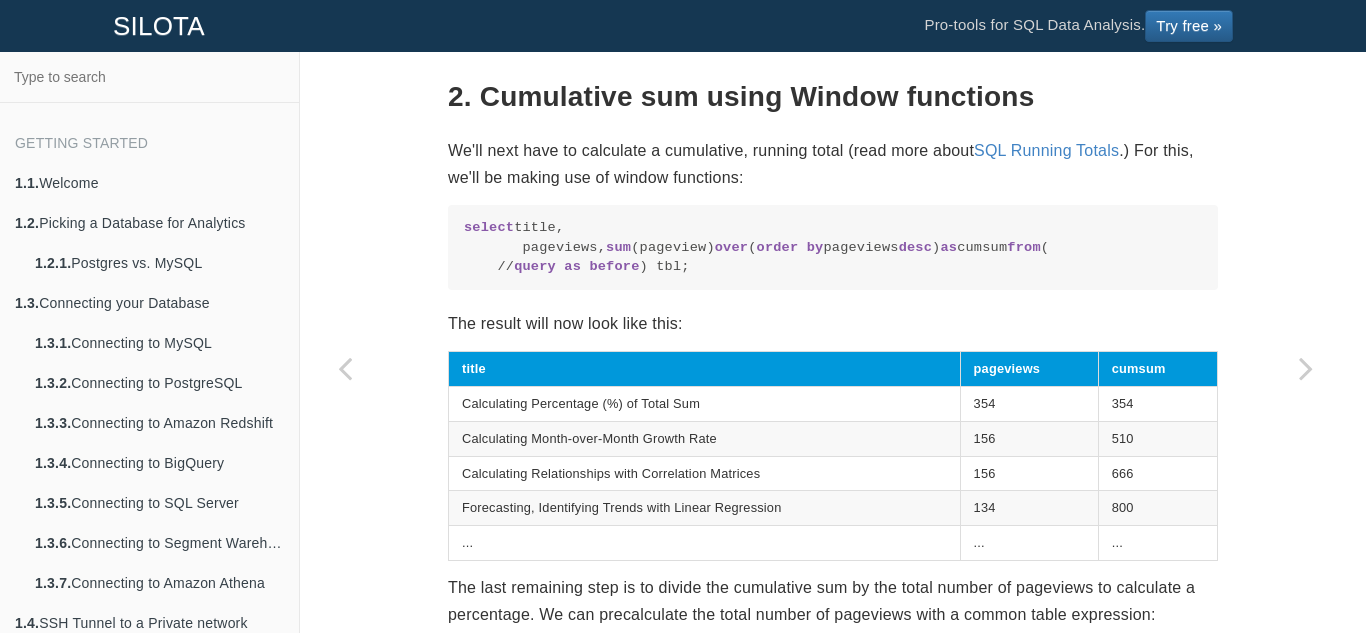 drag, startPoint x: 506, startPoint y: 363, endPoint x: 947, endPoint y: 360, distance: 441.0102 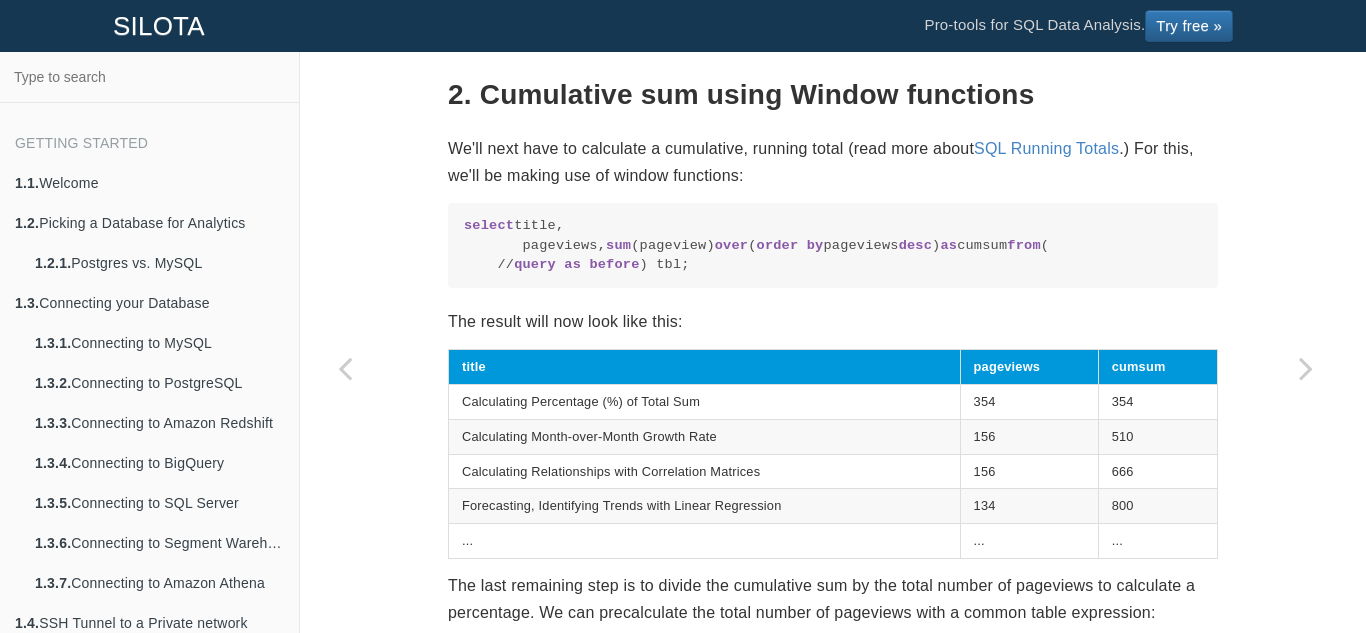 scroll, scrollTop: 1700, scrollLeft: 0, axis: vertical 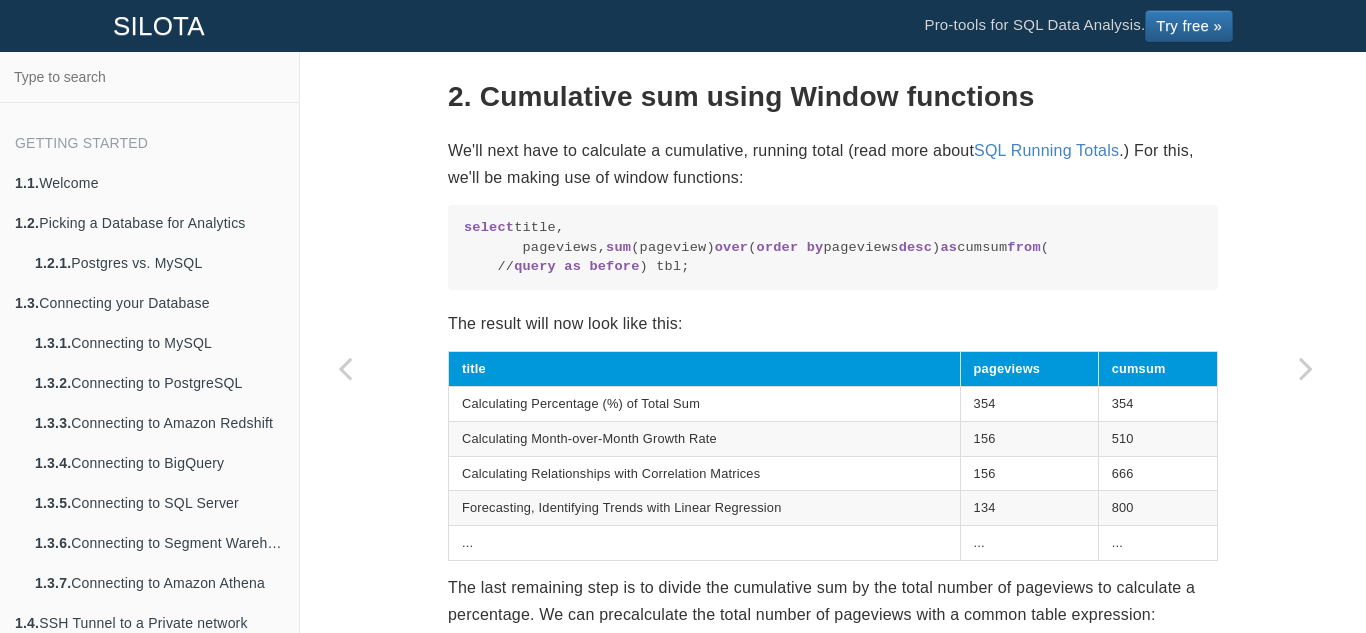 click on "over" at bounding box center [731, 247] 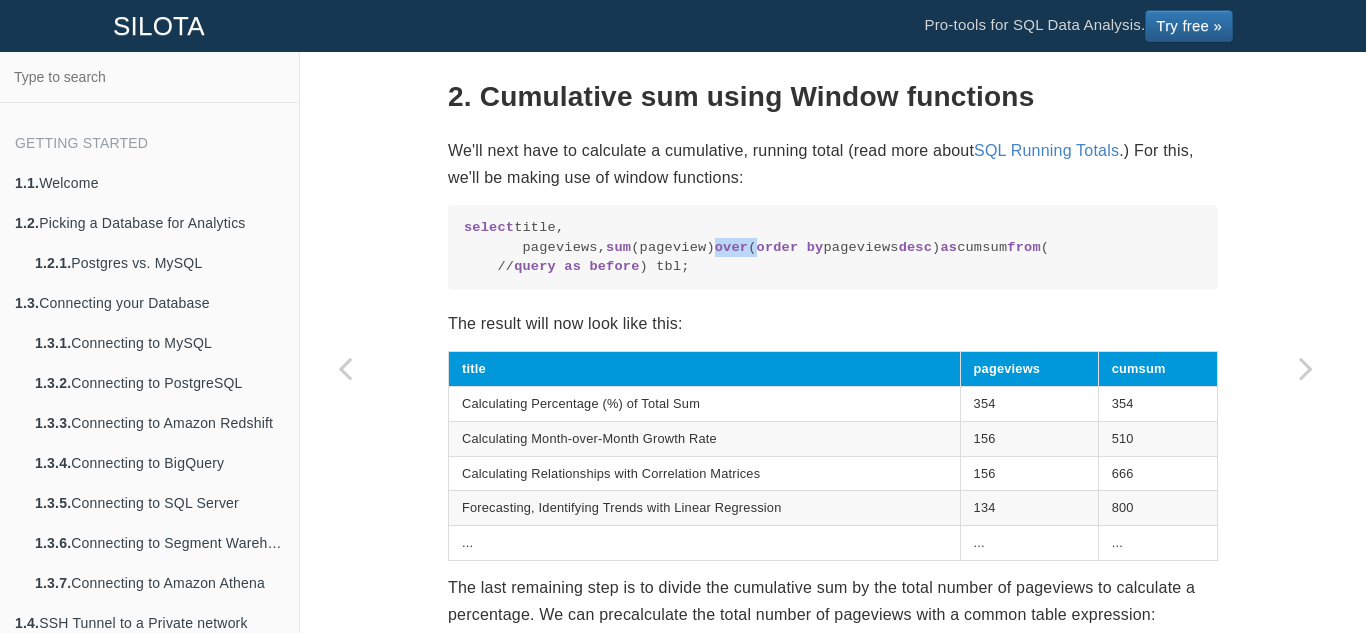click on "over" at bounding box center (731, 247) 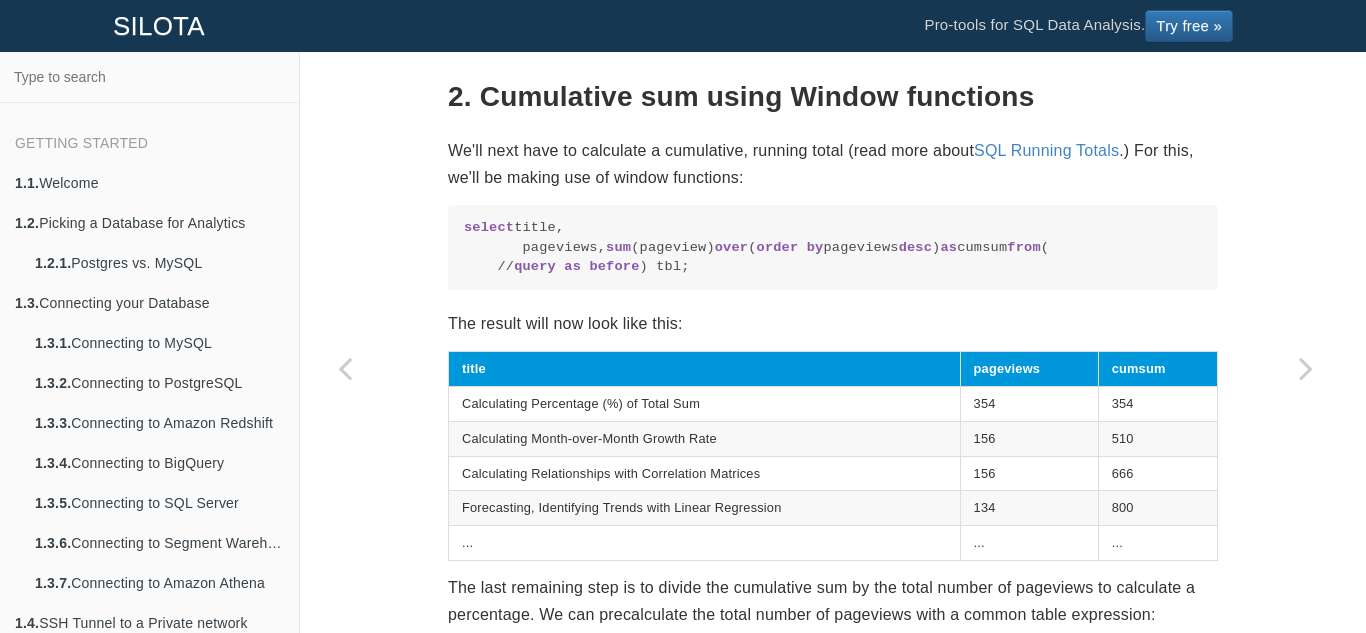 click on "select  title,
pageviews,
sum (pageview)  over  ( order   by  pageviews  desc )  as  cumsum
from  (
//  query   as   before
) tbl;" at bounding box center (833, 247) 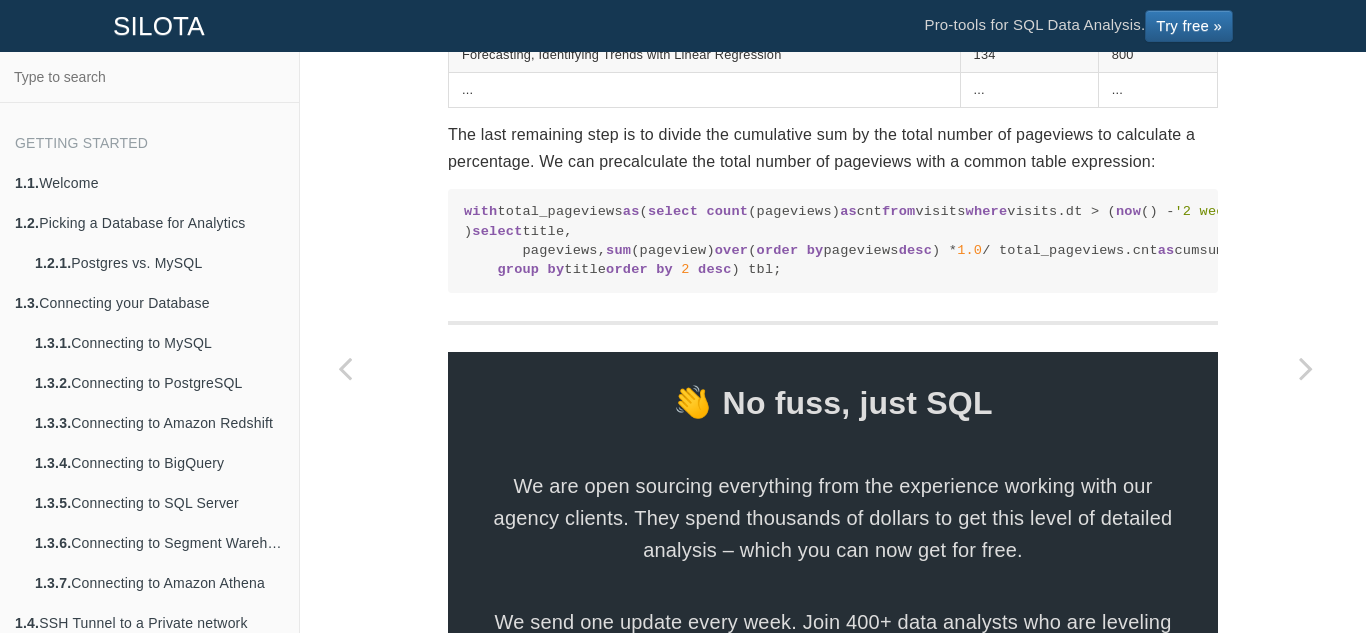 scroll, scrollTop: 2115, scrollLeft: 0, axis: vertical 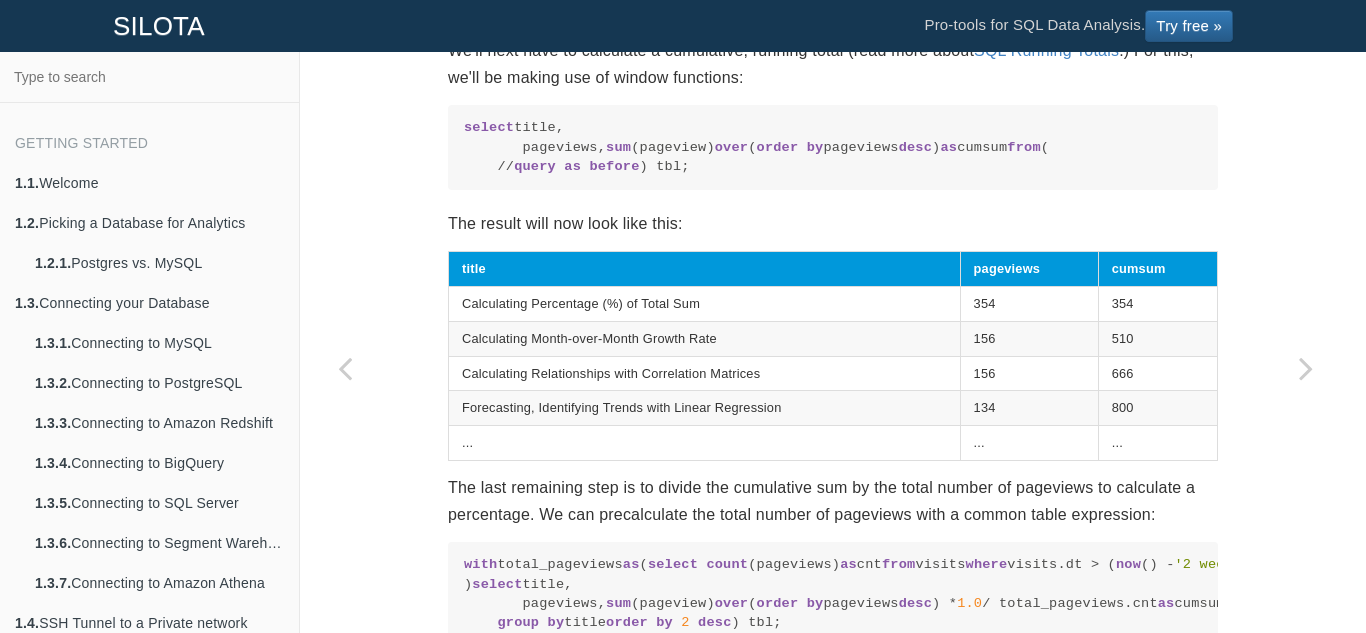 drag, startPoint x: 512, startPoint y: 260, endPoint x: 943, endPoint y: 265, distance: 431.029 